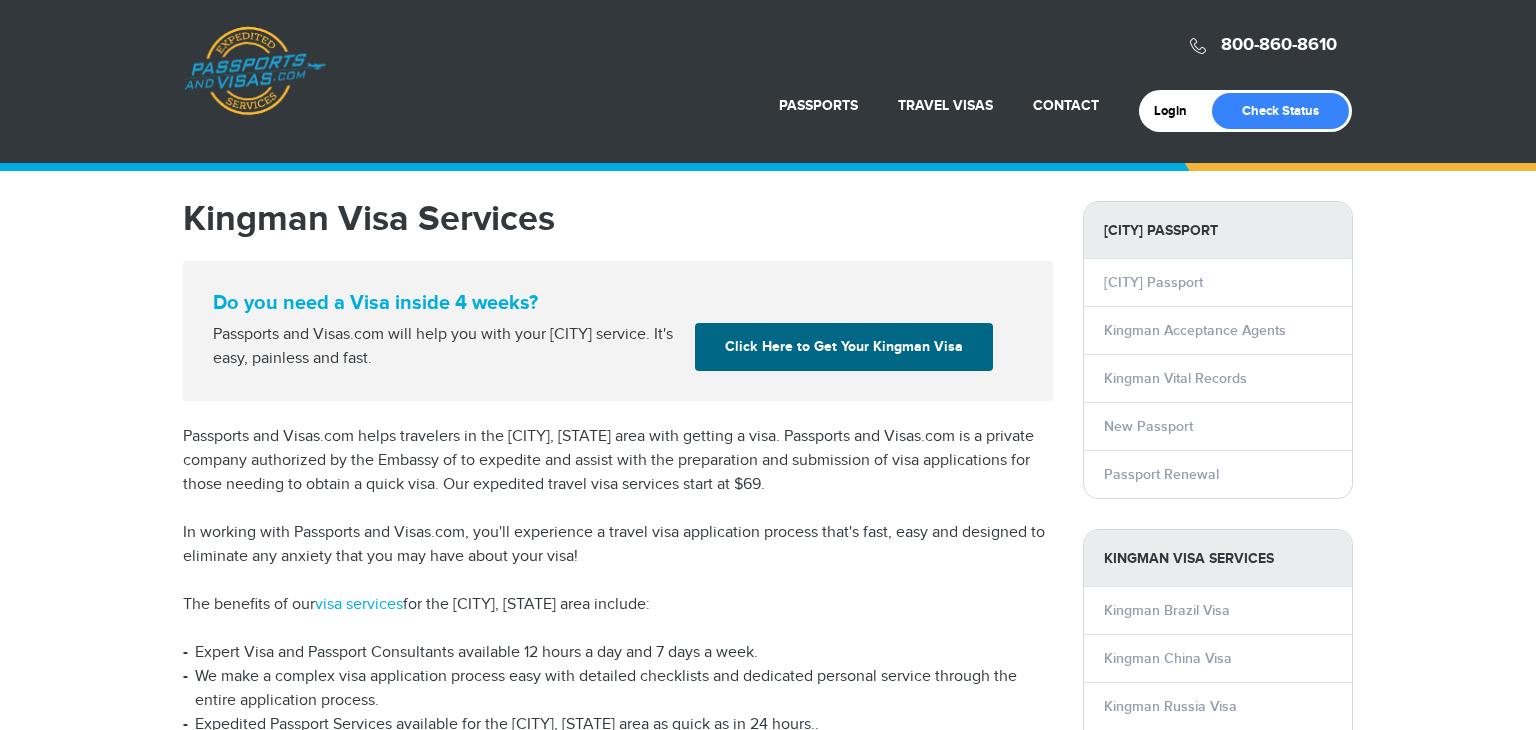 scroll, scrollTop: 0, scrollLeft: 0, axis: both 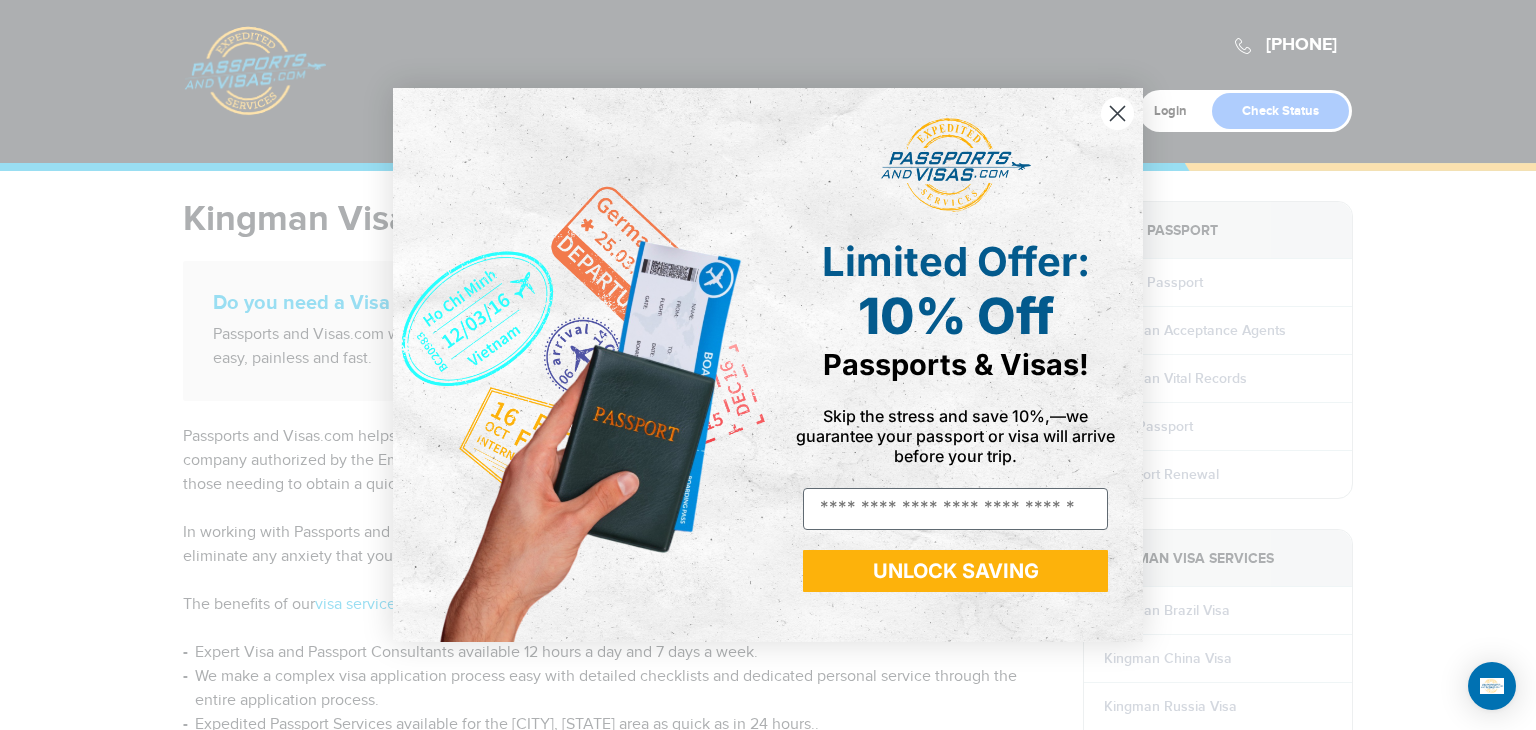 click 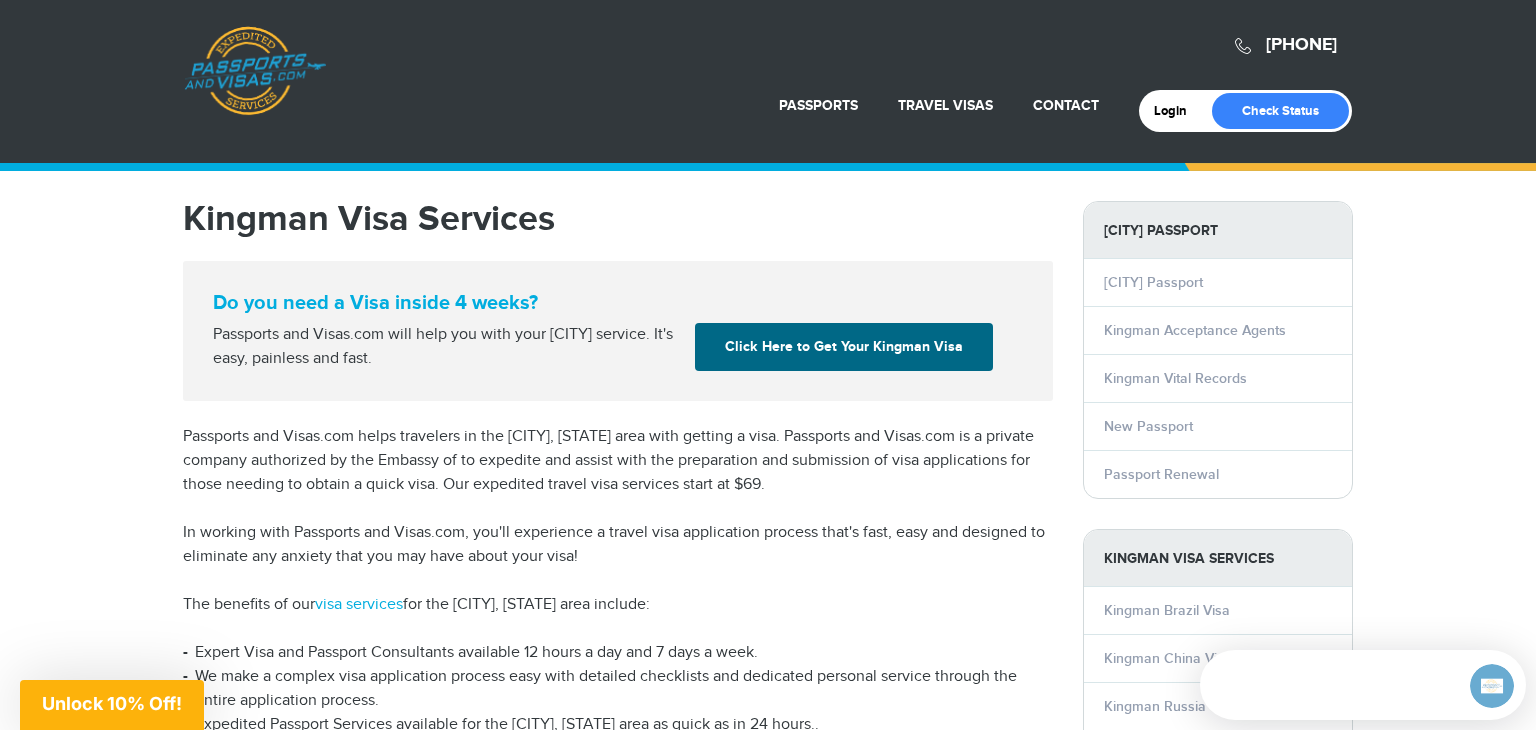 scroll, scrollTop: 0, scrollLeft: 0, axis: both 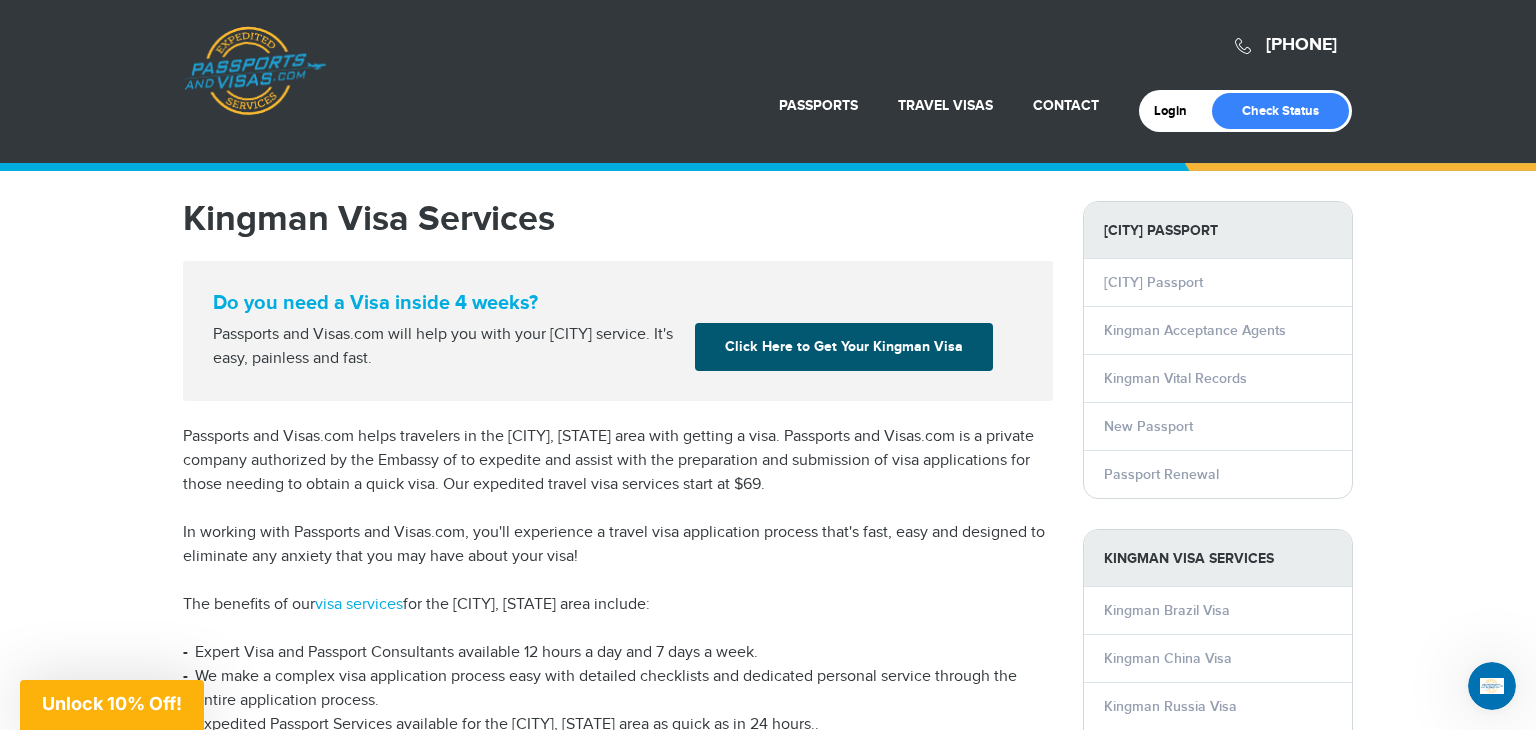 click on "Click Here to Get Your Kingman Visa" at bounding box center (844, 347) 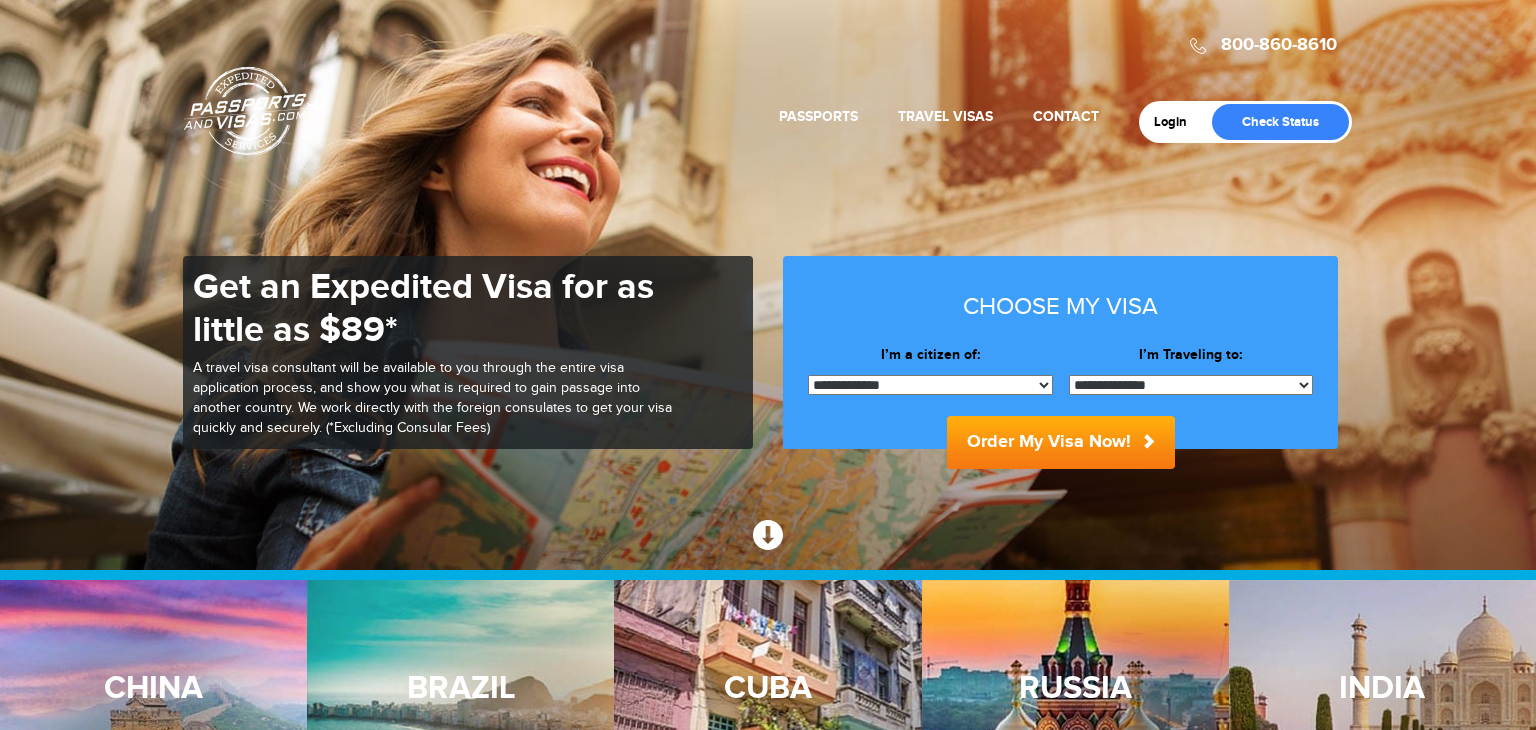 scroll, scrollTop: 172, scrollLeft: 0, axis: vertical 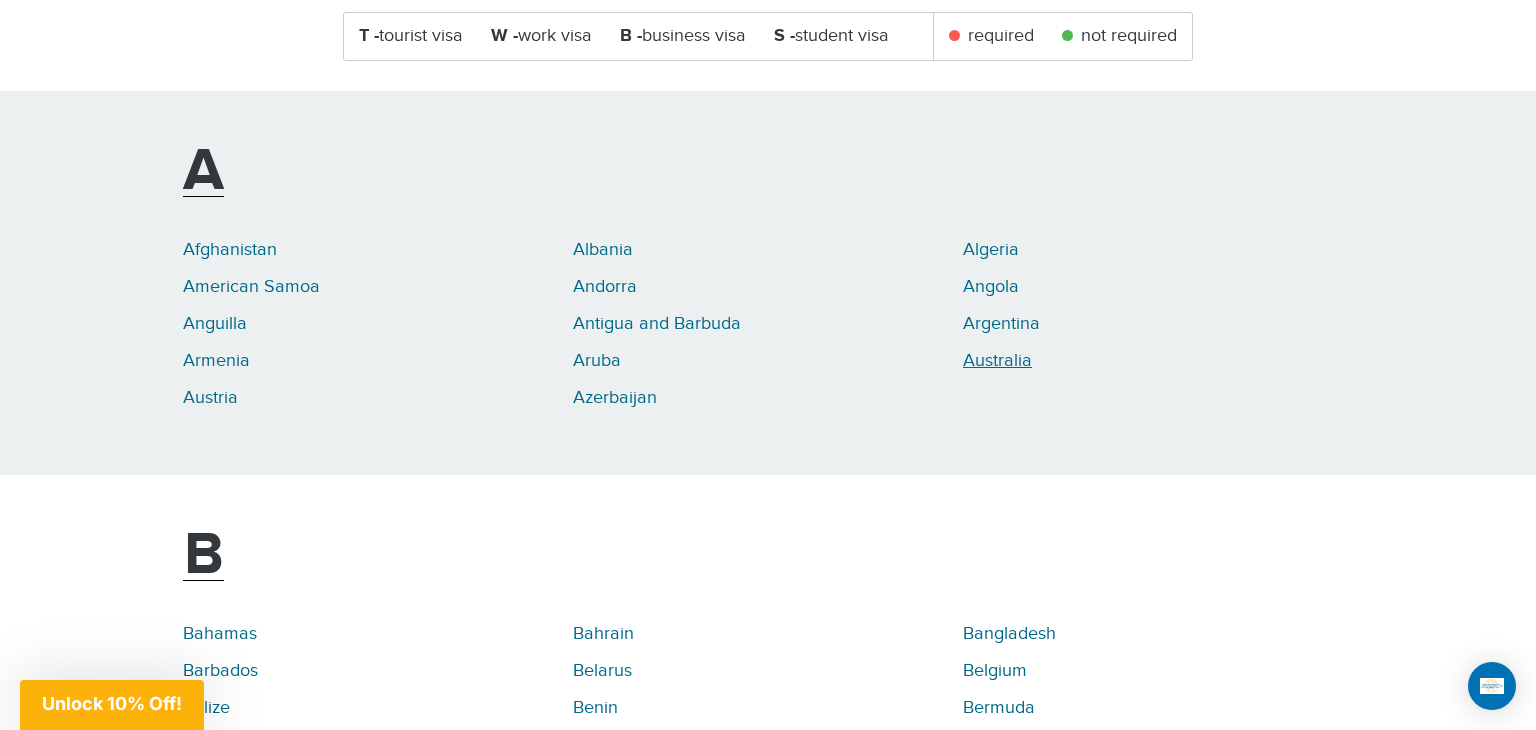 click on "Australia" at bounding box center (997, 360) 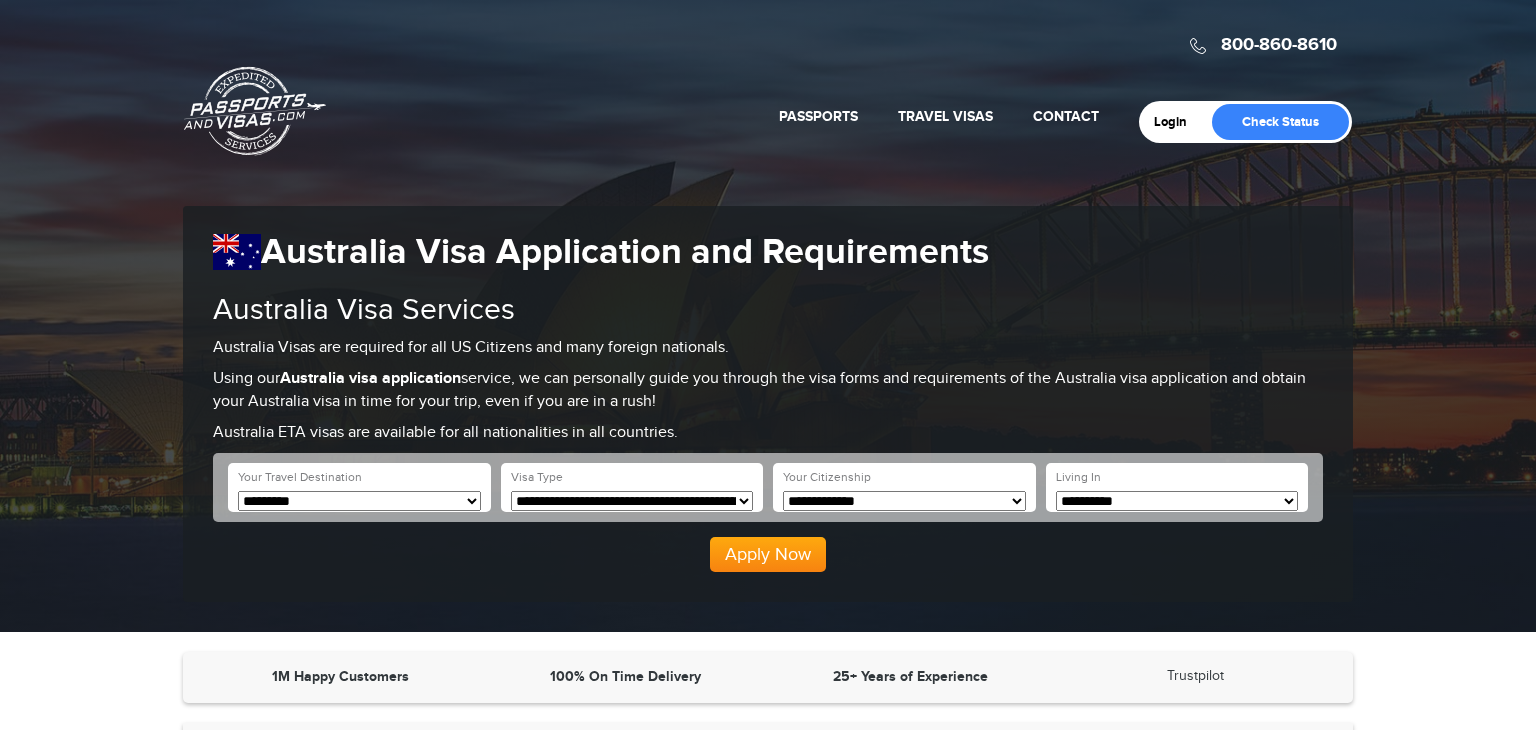 scroll, scrollTop: 0, scrollLeft: 0, axis: both 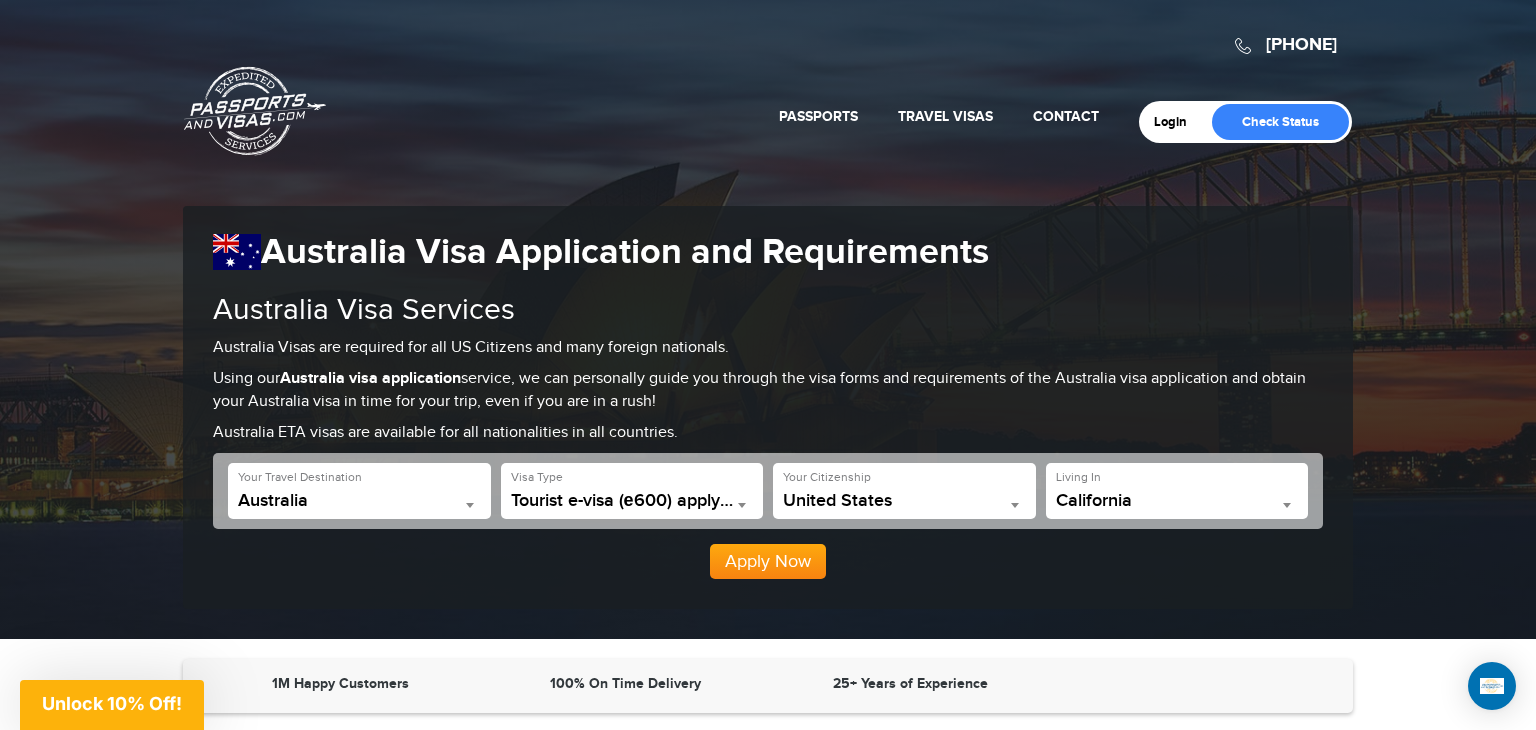 click on "Apply Now" at bounding box center [768, 562] 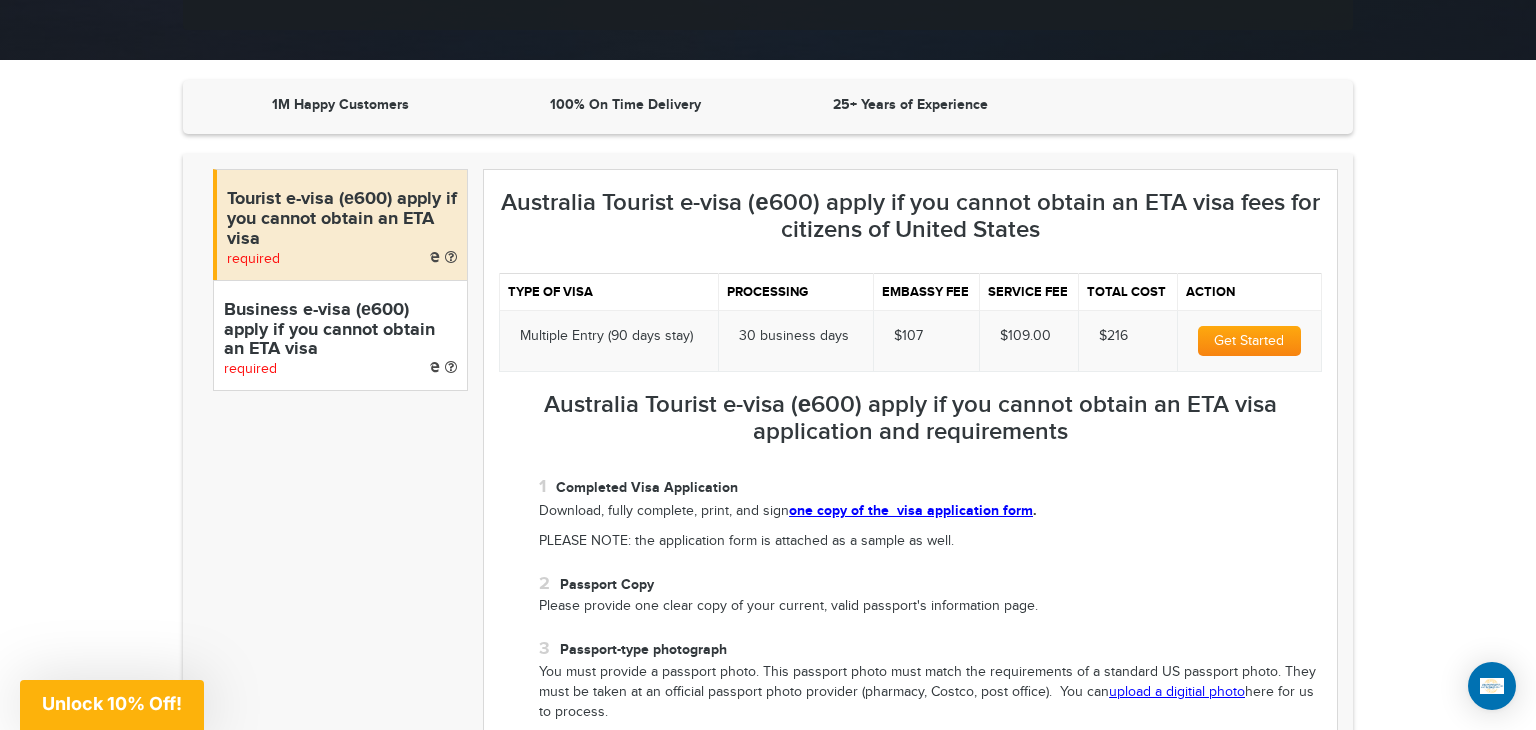 scroll, scrollTop: 634, scrollLeft: 0, axis: vertical 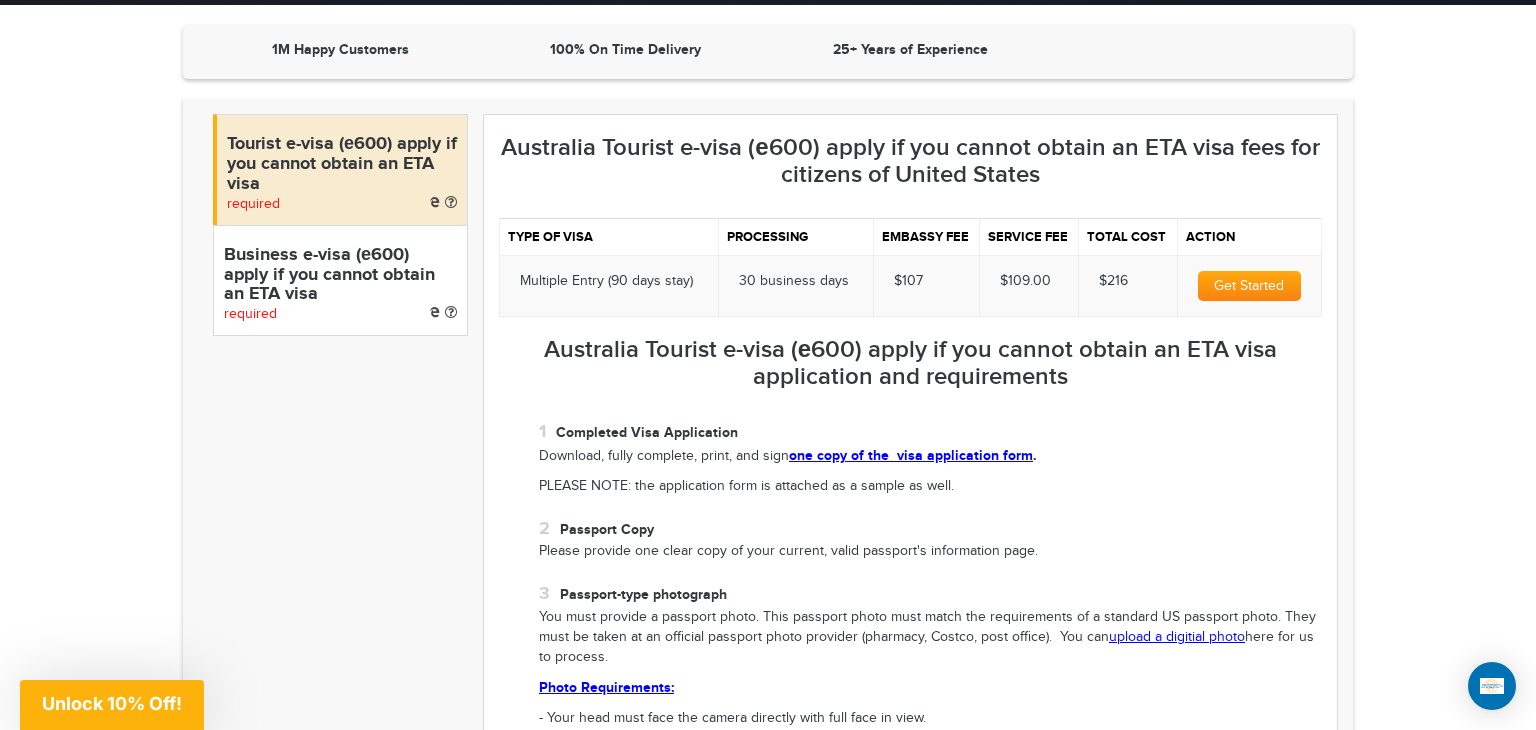 click on "Business e-visa (е600) apply if you cannot obtain an ETA visa" at bounding box center [340, 275] 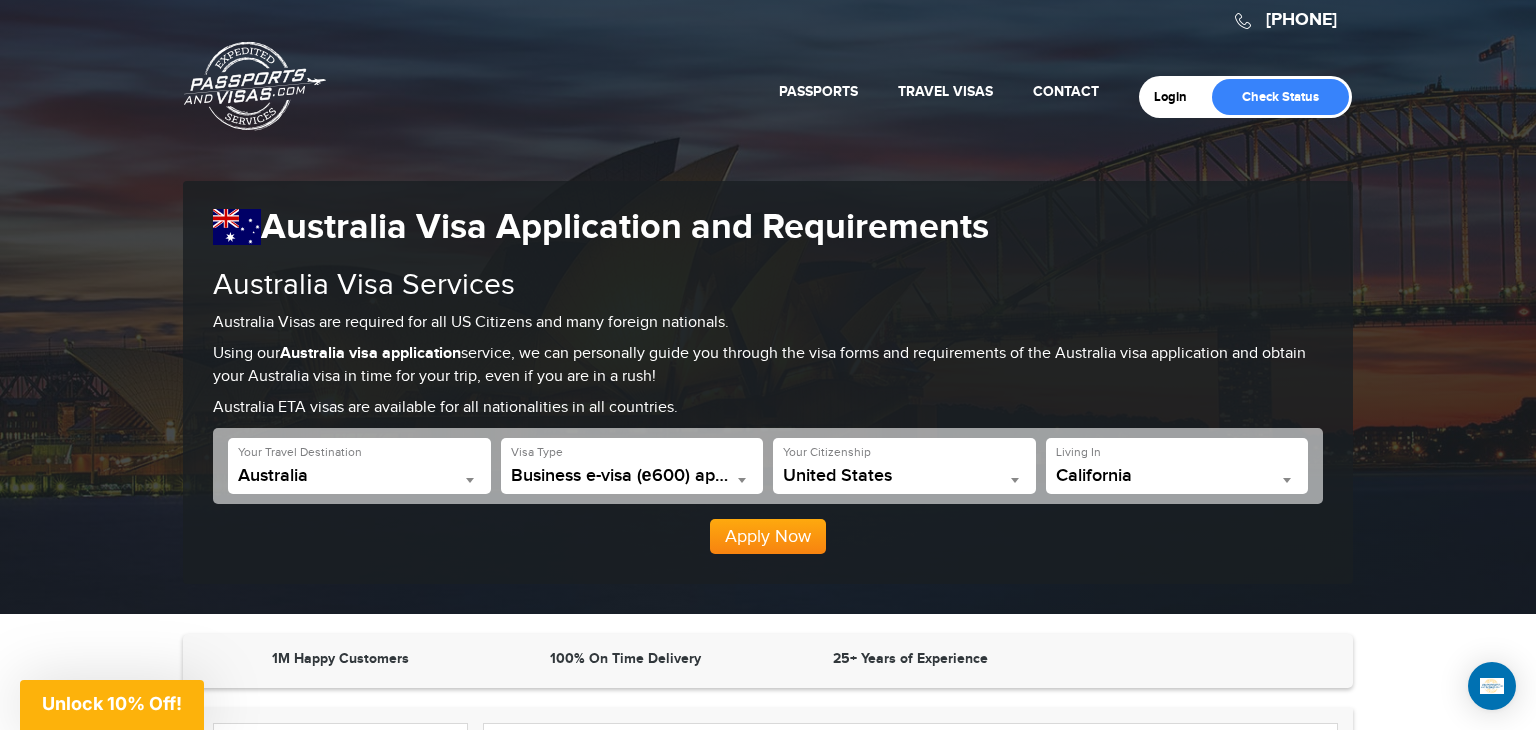 scroll, scrollTop: 0, scrollLeft: 0, axis: both 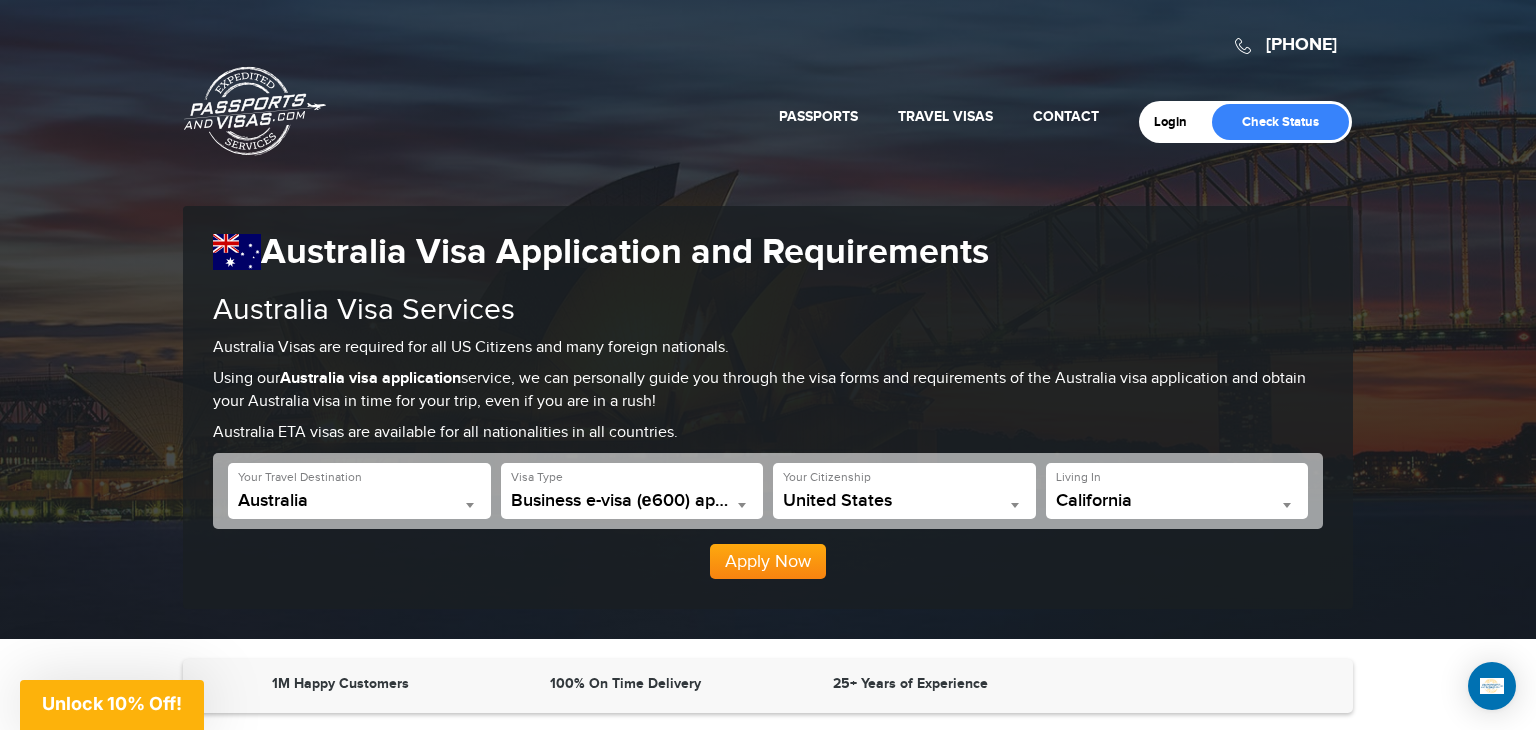 click at bounding box center [1015, 505] 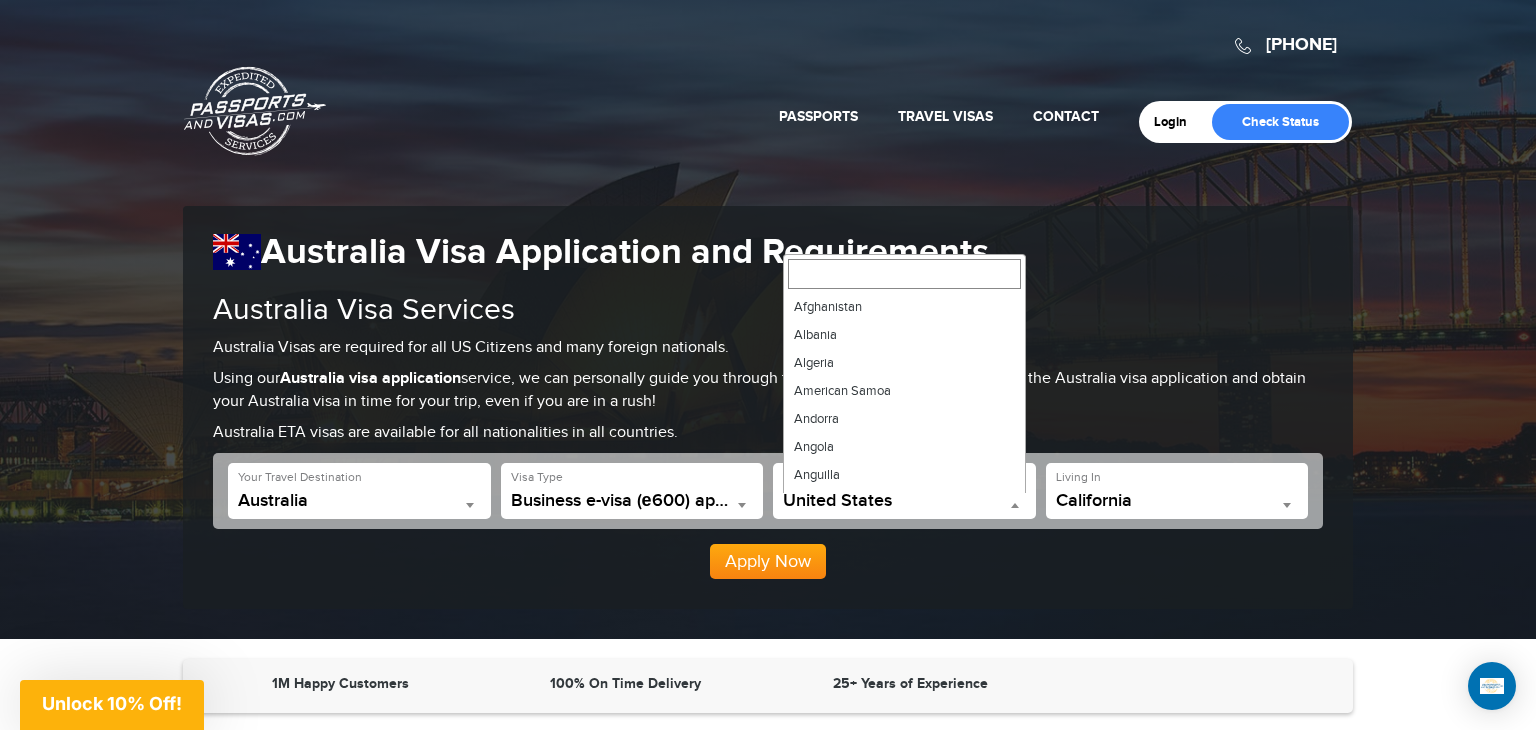scroll, scrollTop: 6664, scrollLeft: 0, axis: vertical 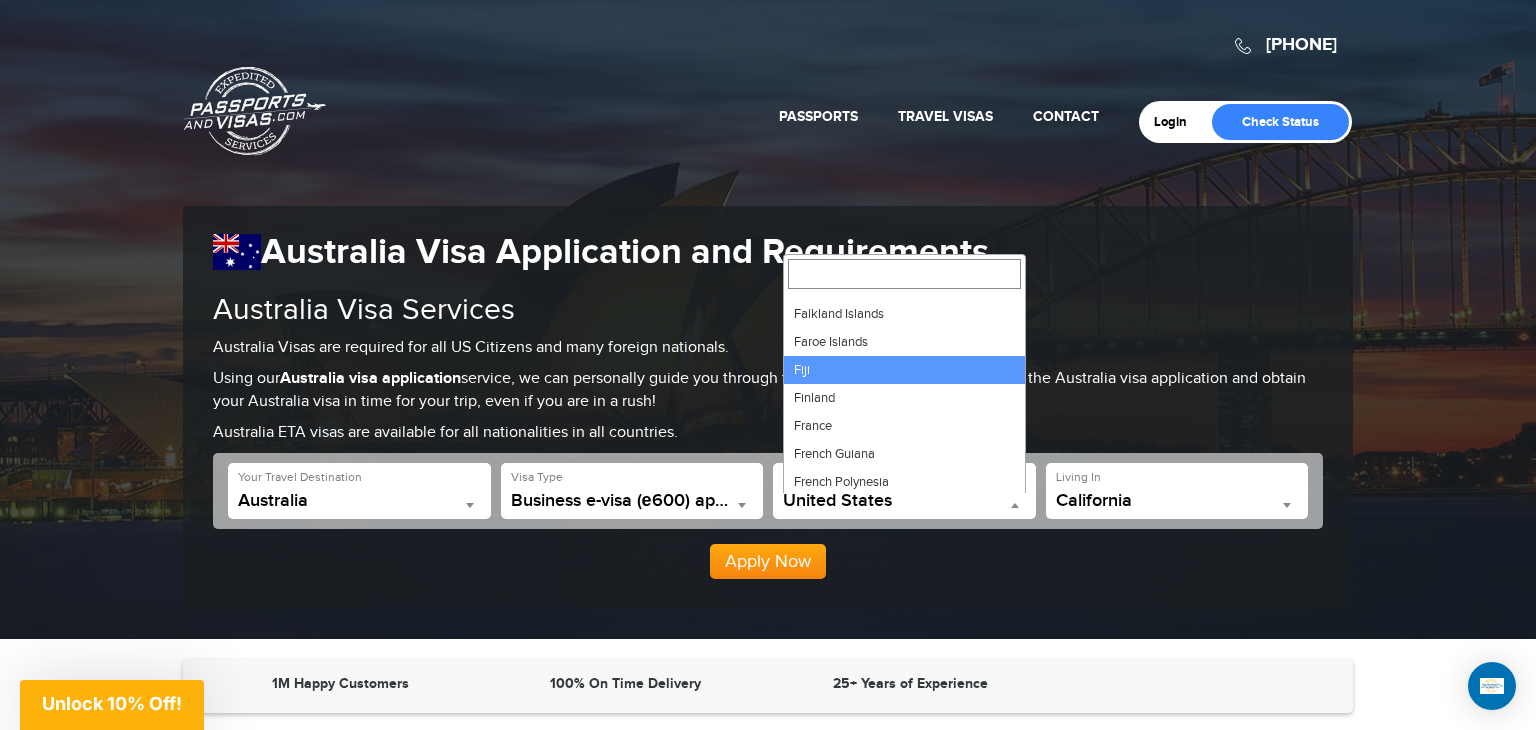 select on "****" 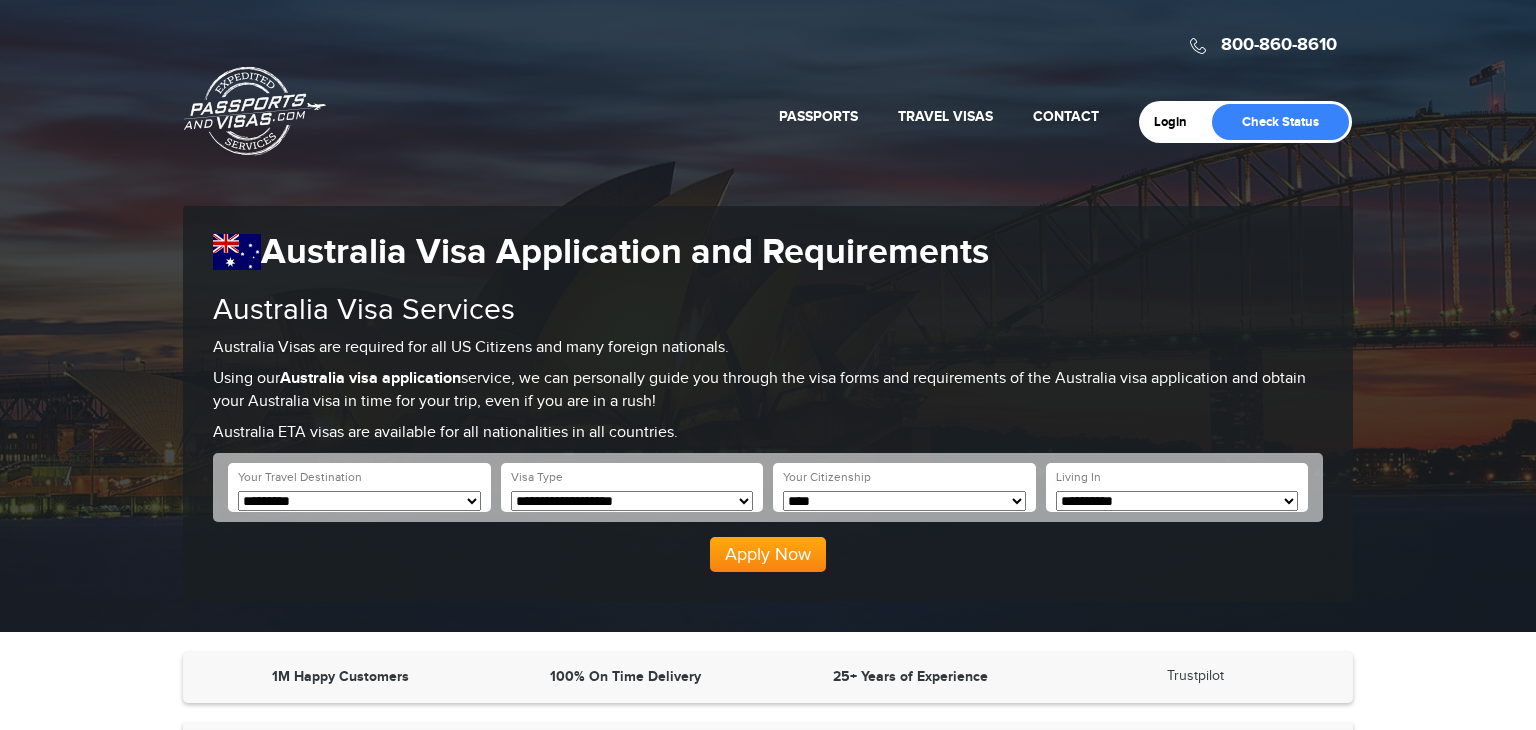scroll, scrollTop: 0, scrollLeft: 0, axis: both 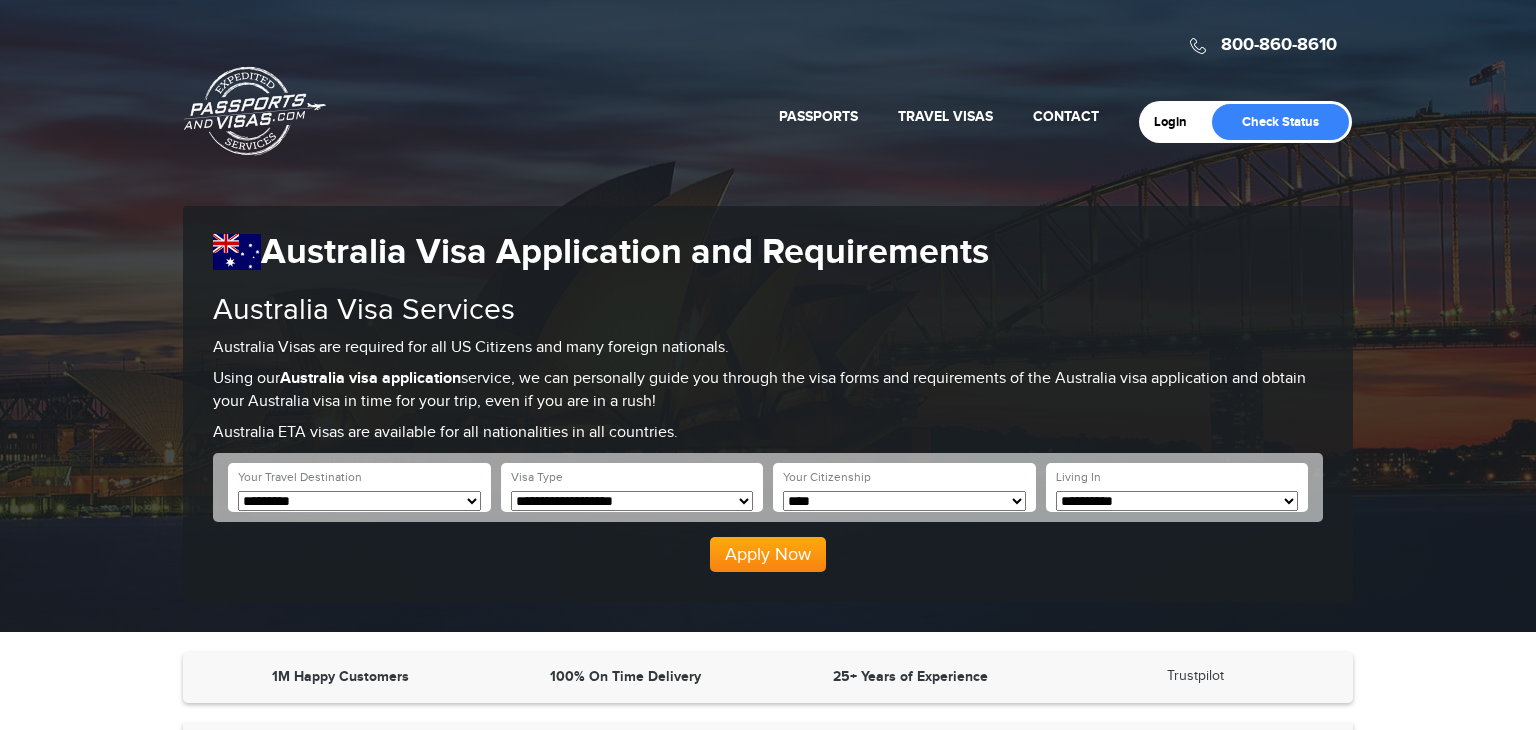 click on "**********" at bounding box center (1177, 501) 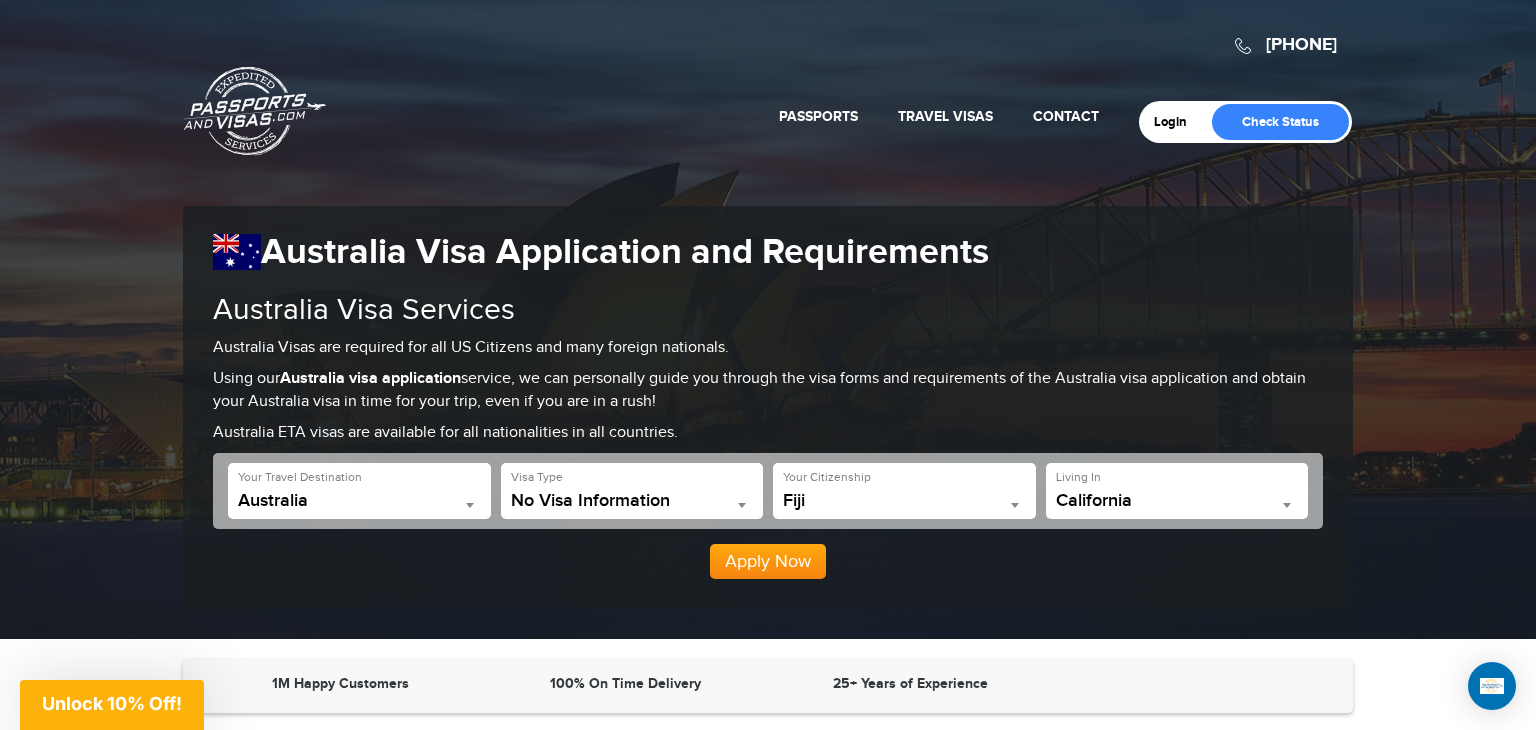 scroll, scrollTop: 0, scrollLeft: 0, axis: both 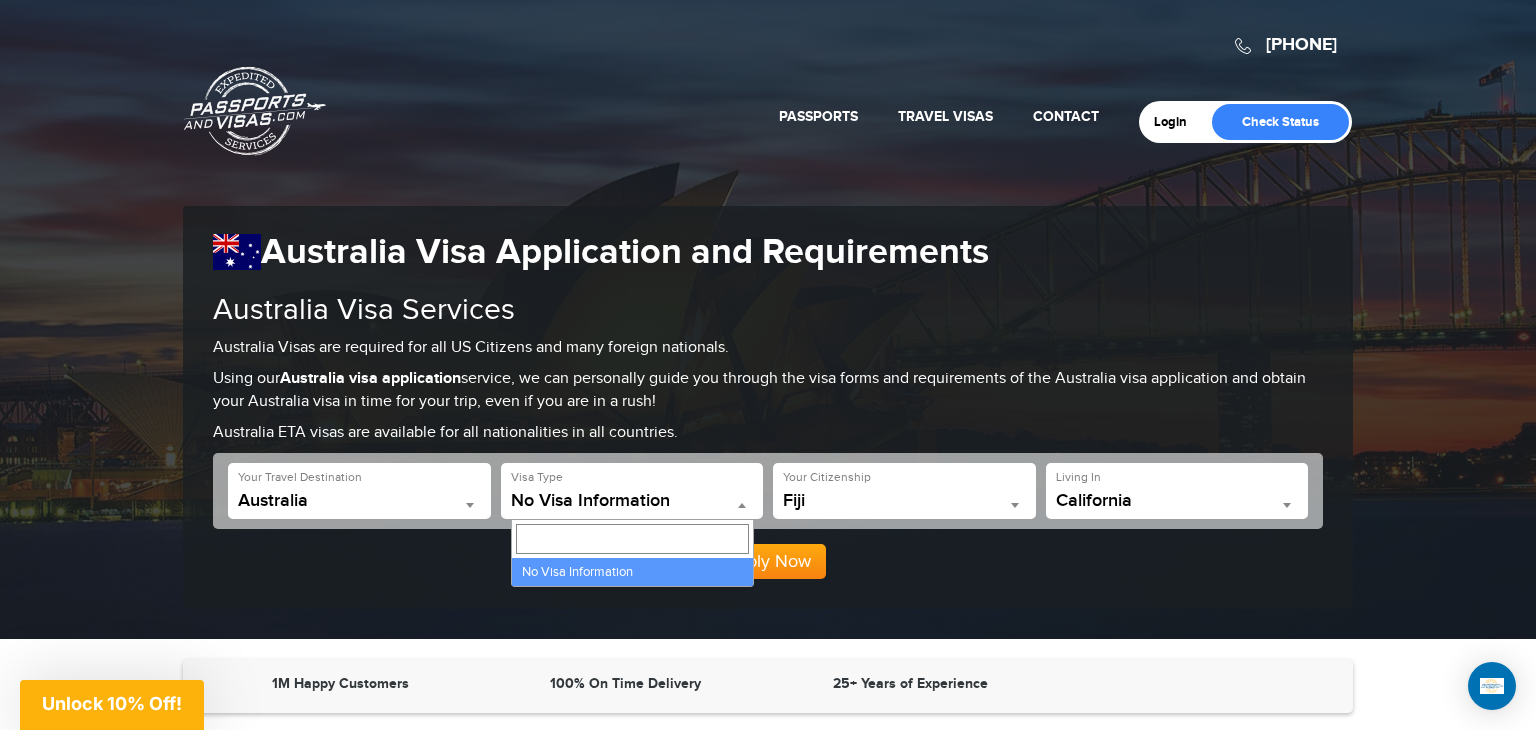 click at bounding box center (632, 539) 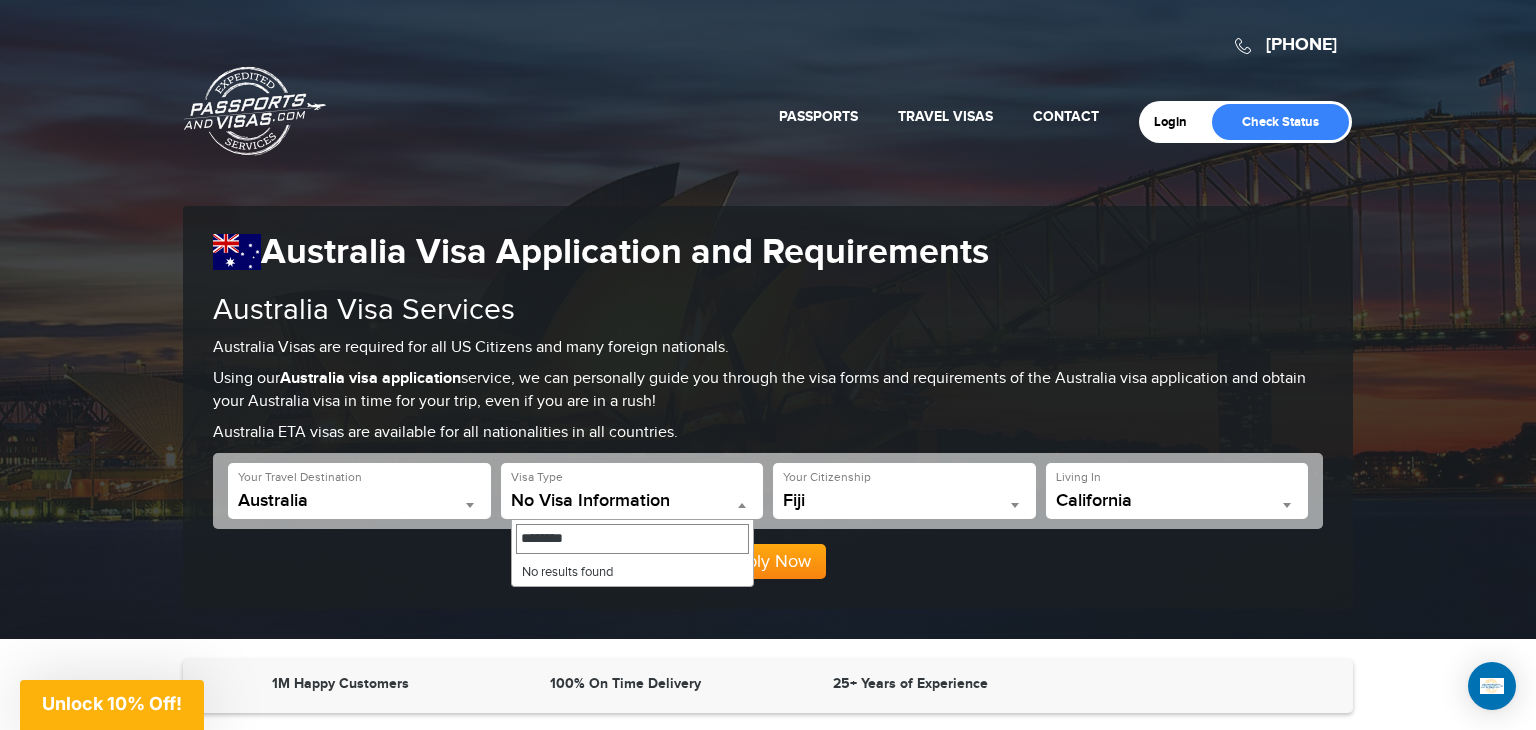 type on "*********" 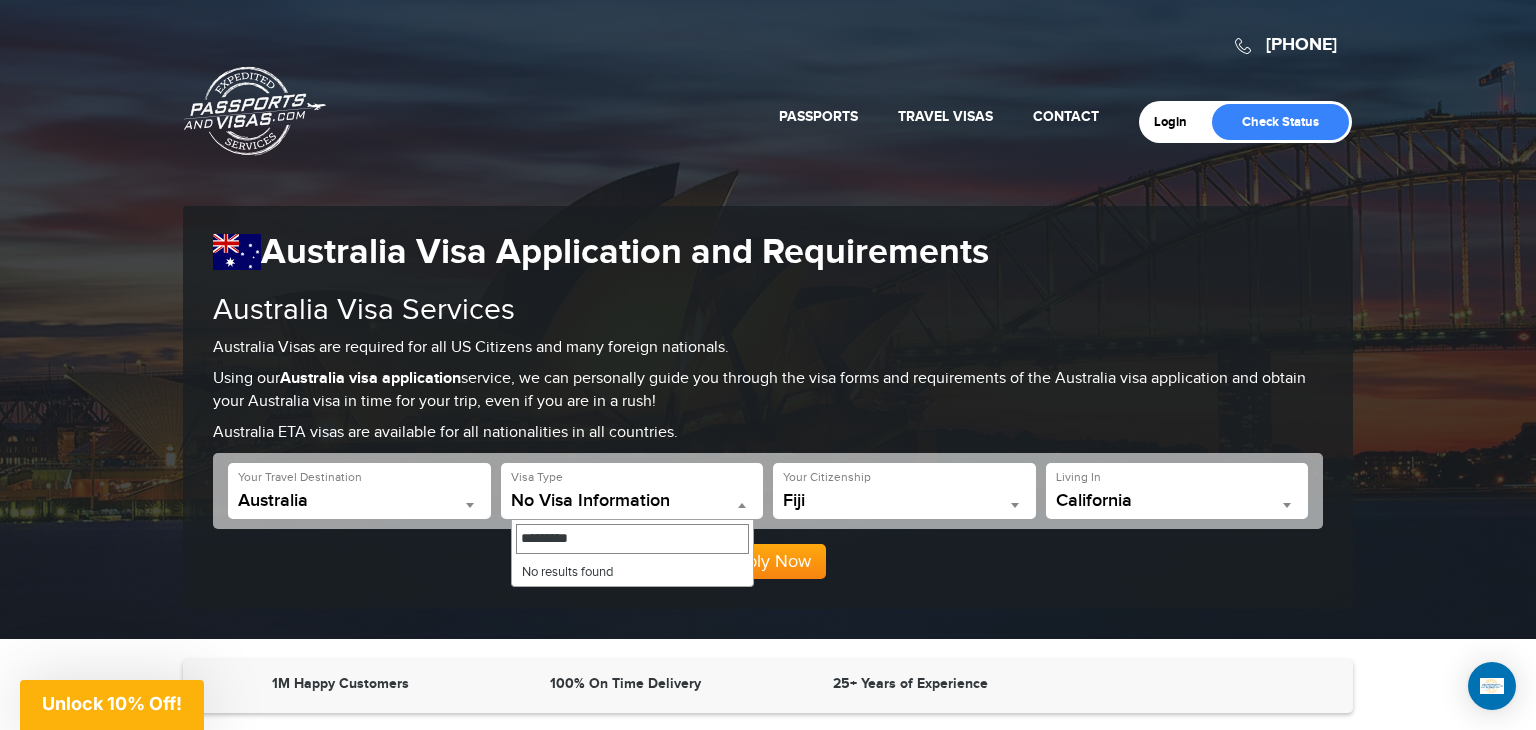 click on "*********" at bounding box center (632, 539) 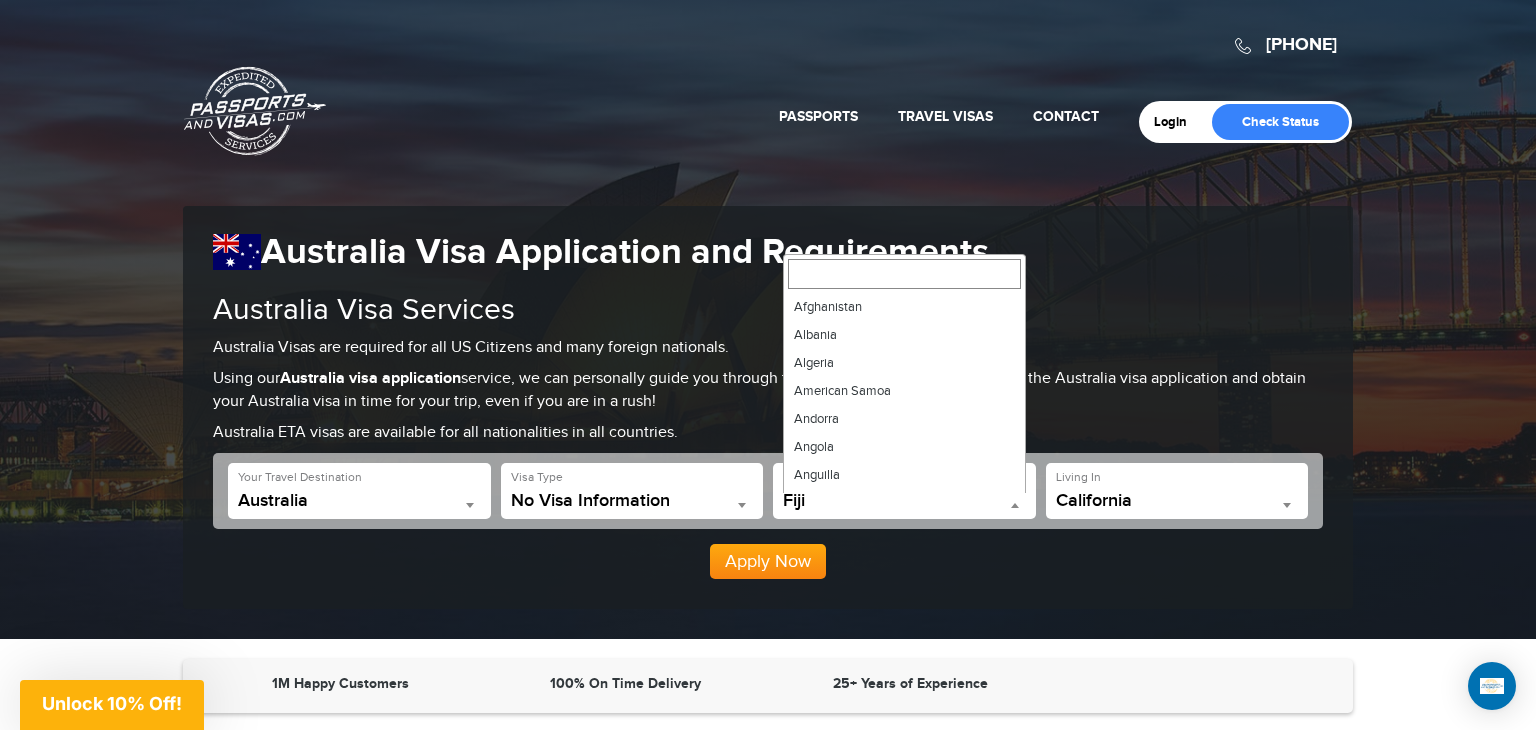 scroll, scrollTop: 1932, scrollLeft: 0, axis: vertical 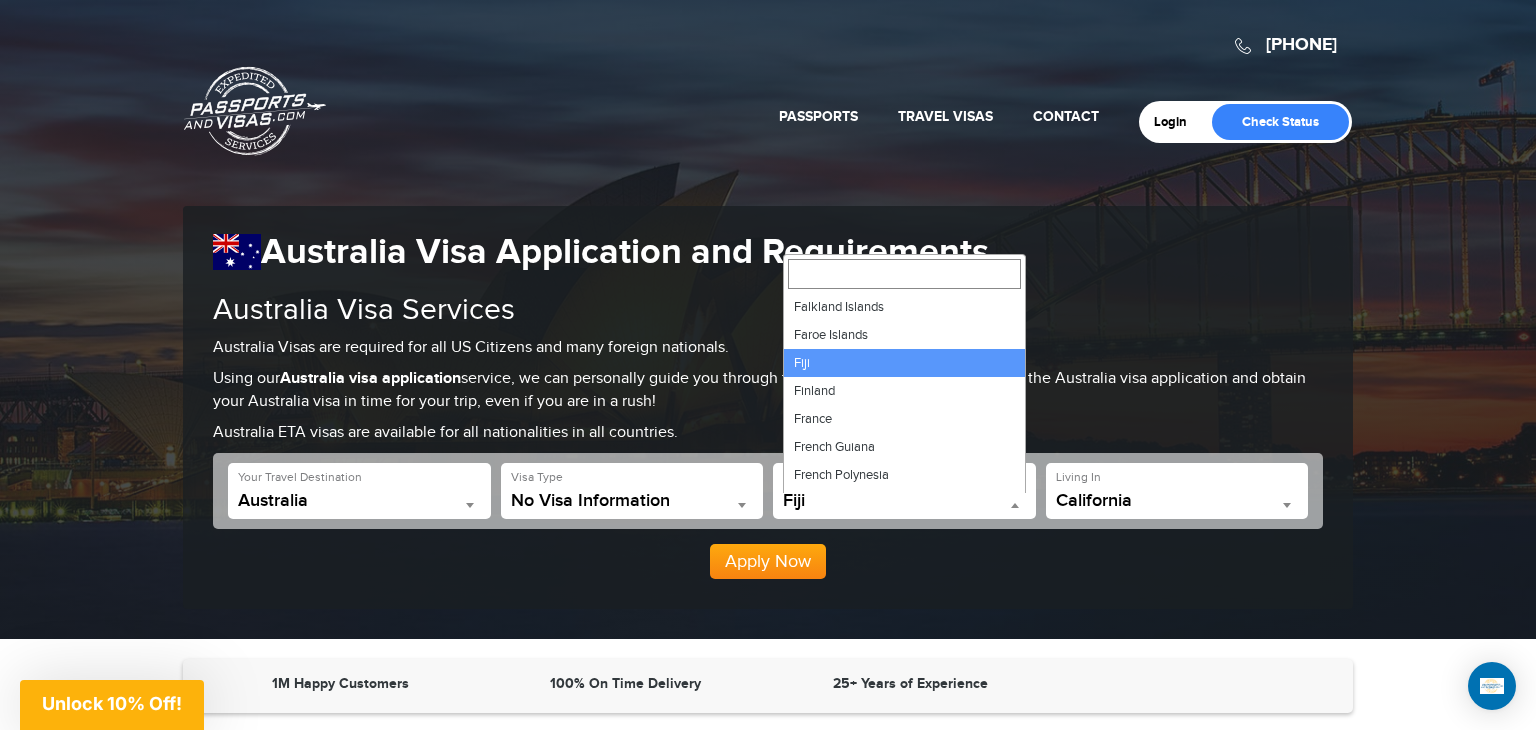 click on "Australia Visa Application and Requirements" at bounding box center (768, 252) 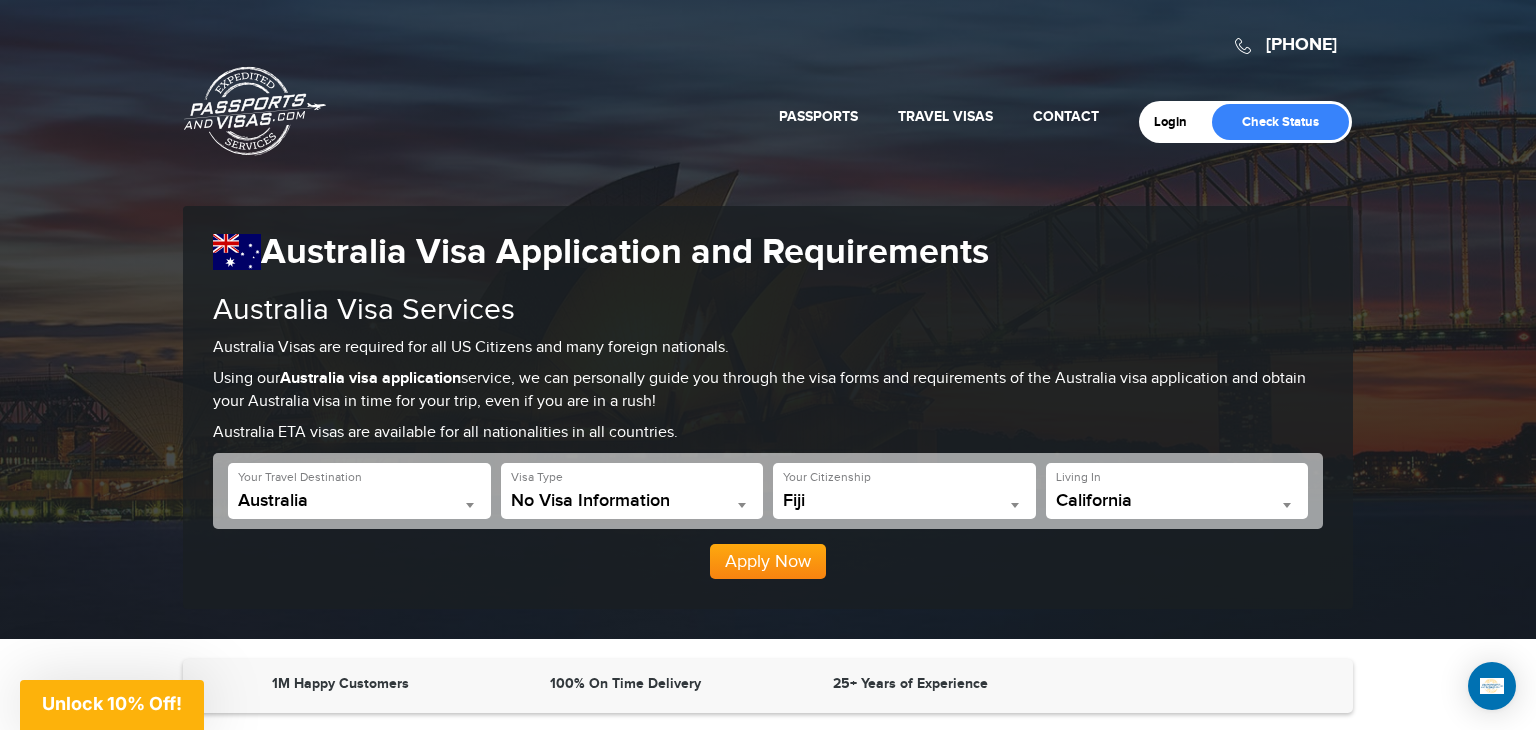click at bounding box center [1287, 505] 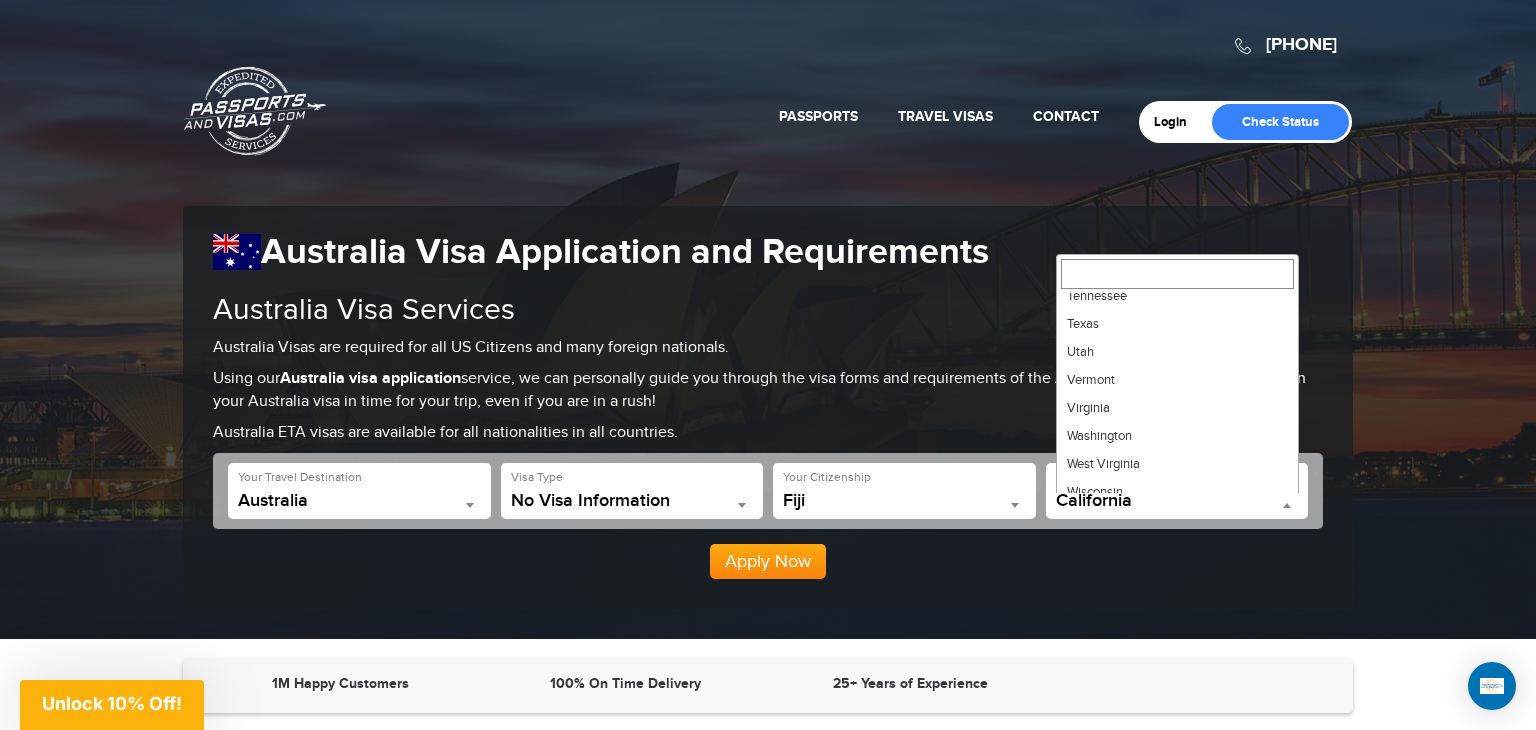 scroll, scrollTop: 1228, scrollLeft: 0, axis: vertical 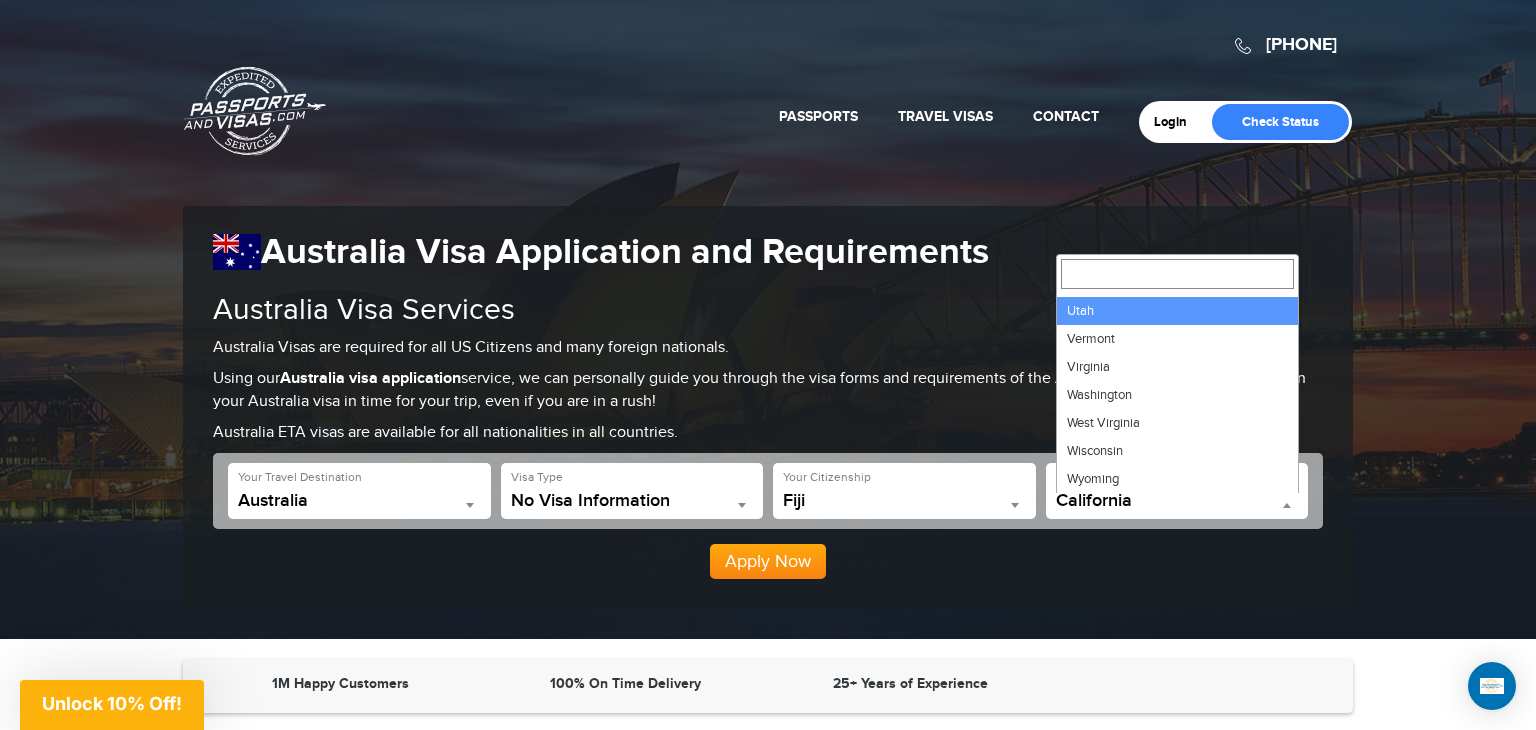 click on "720-715-8790
Passports & Visas.com
Login
Check Status
Passports
Passport Renewal
New Passport
Second Passport
Passport Name Change
Lost Passport
Contact" at bounding box center [768, 319] 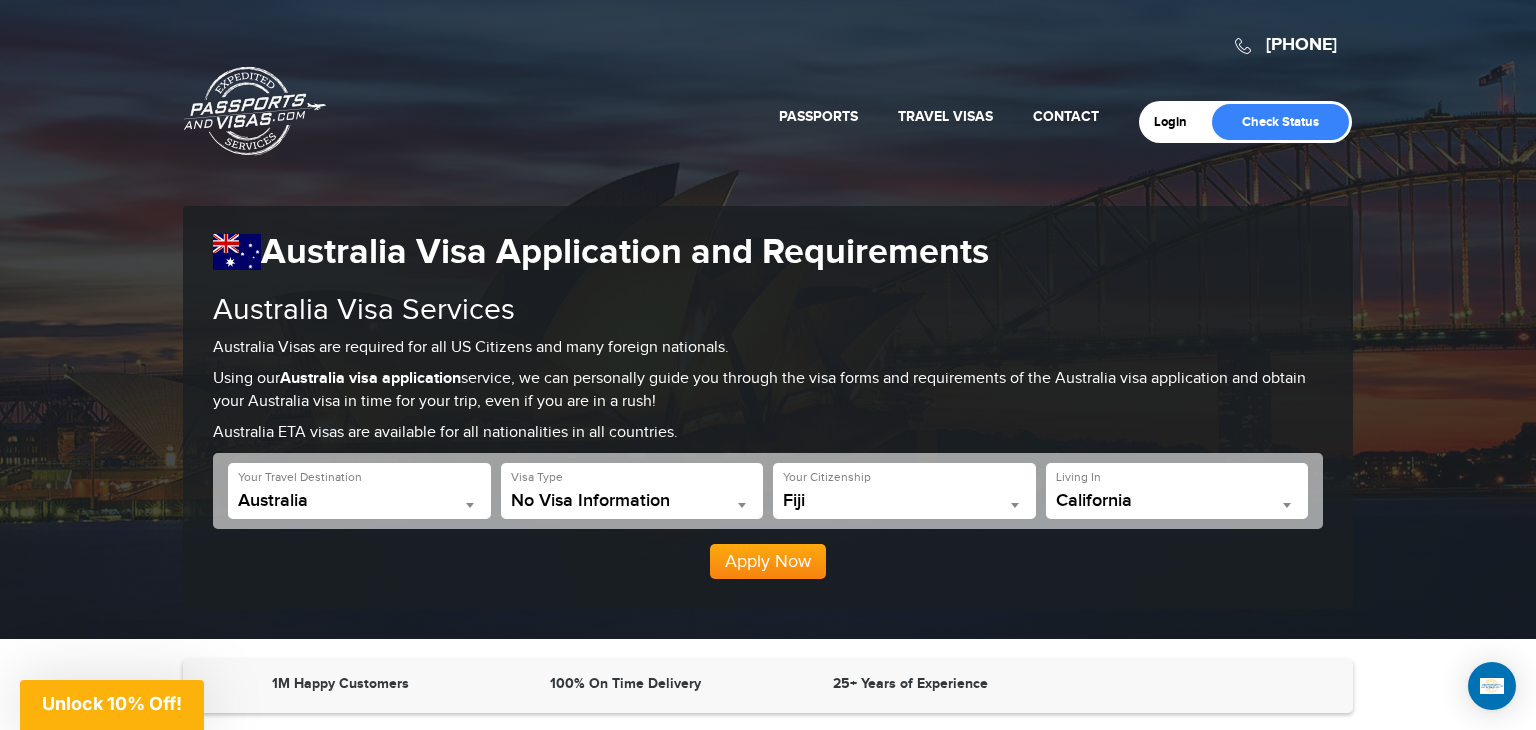click on "Apply Now" at bounding box center [768, 562] 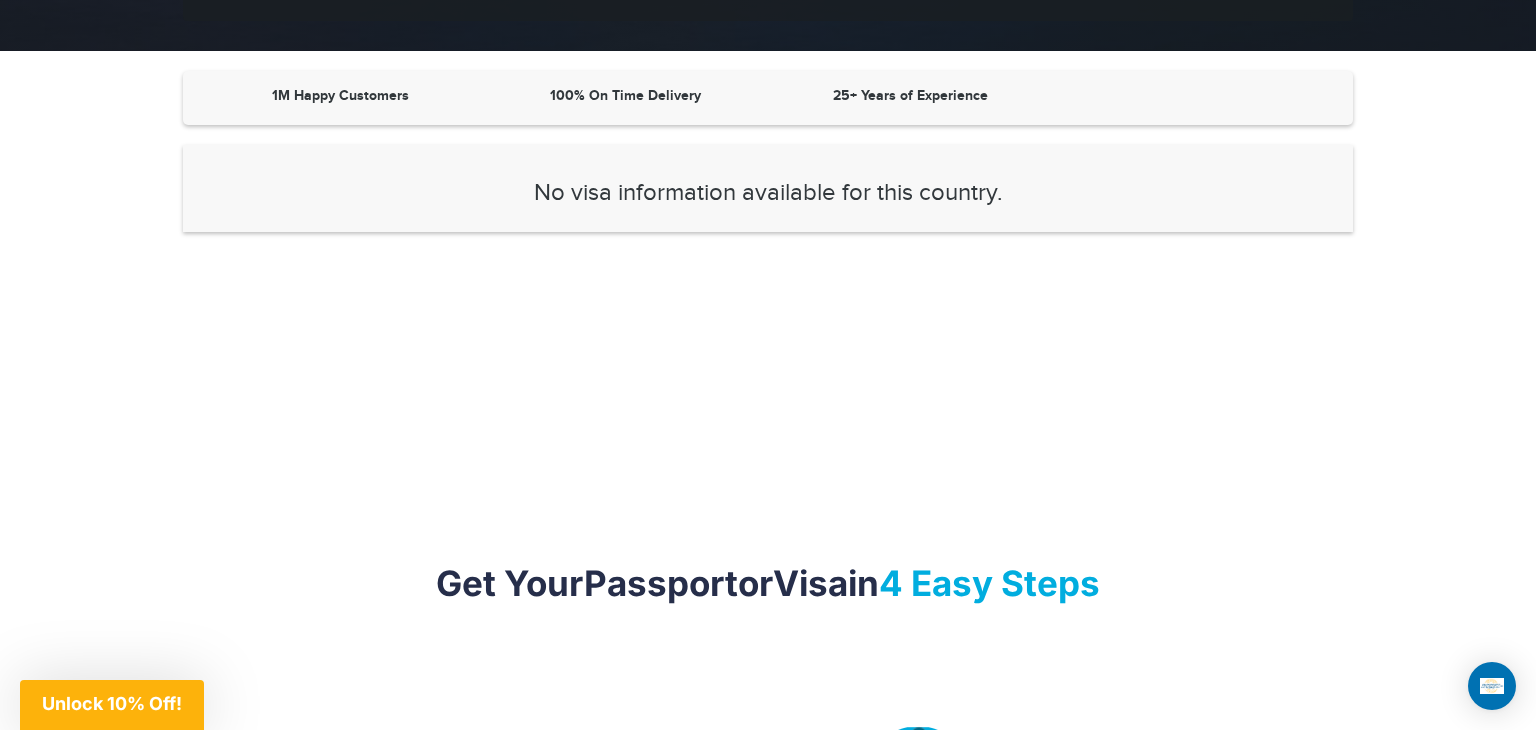scroll, scrollTop: 634, scrollLeft: 0, axis: vertical 